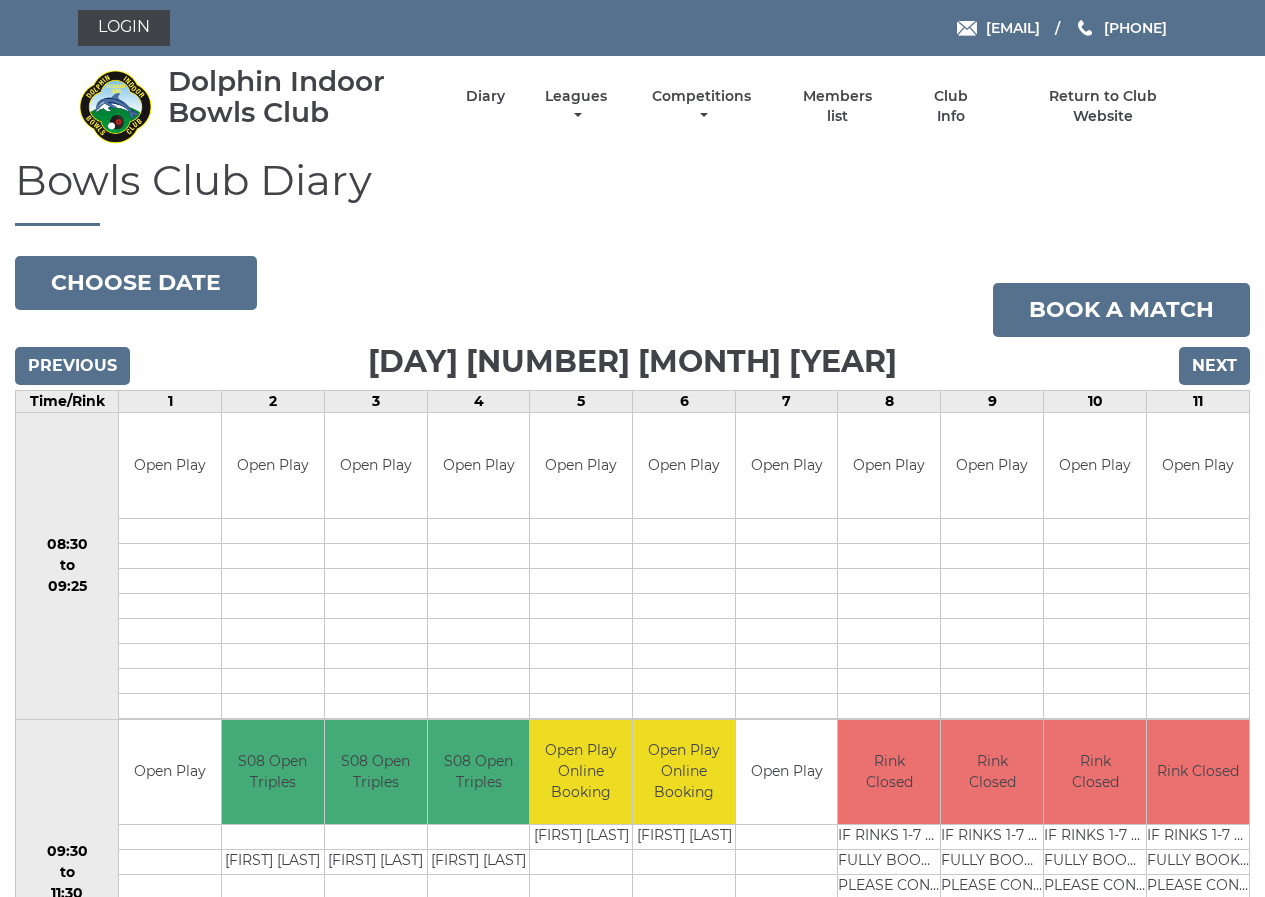 scroll, scrollTop: 0, scrollLeft: 0, axis: both 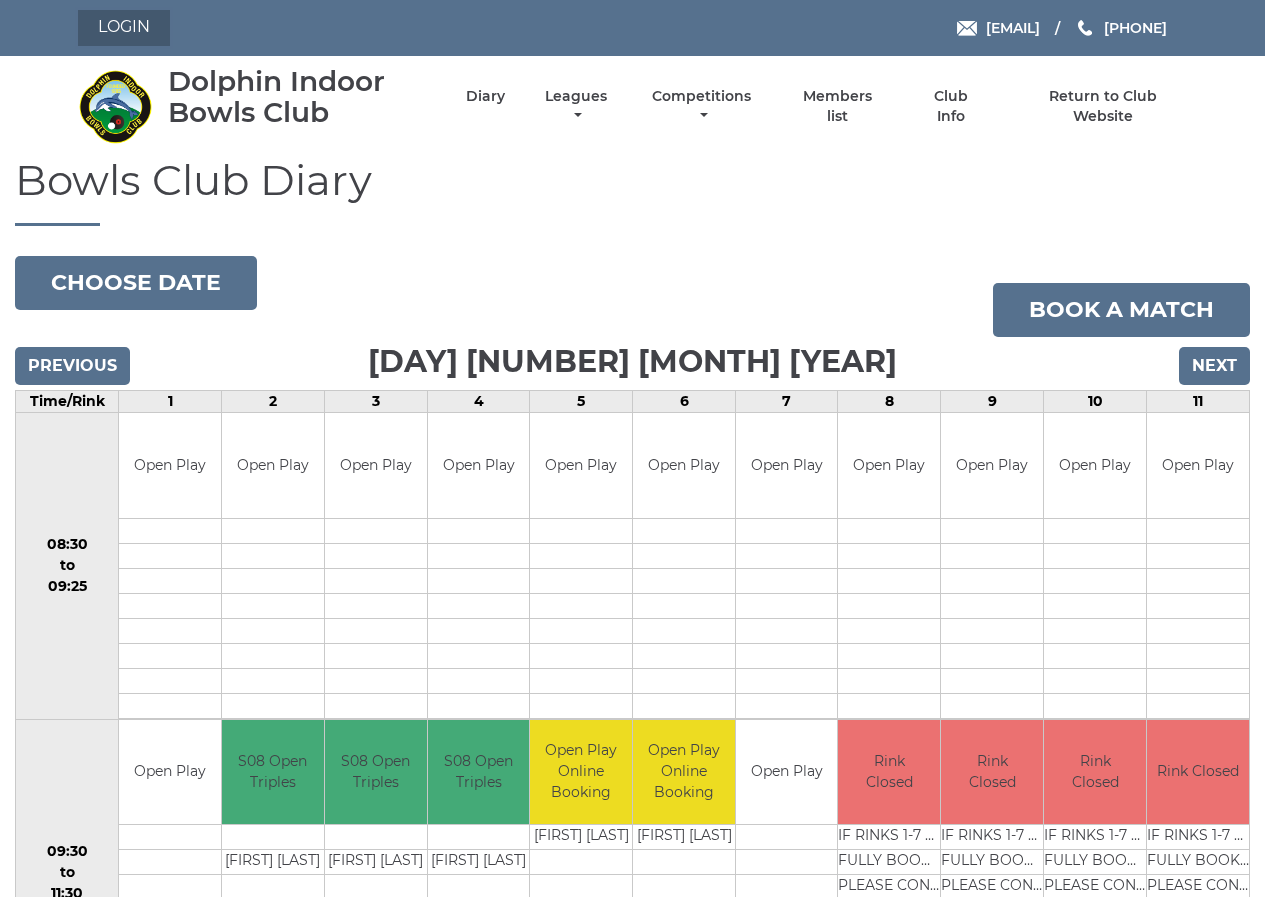 click on "Login" at bounding box center (124, 28) 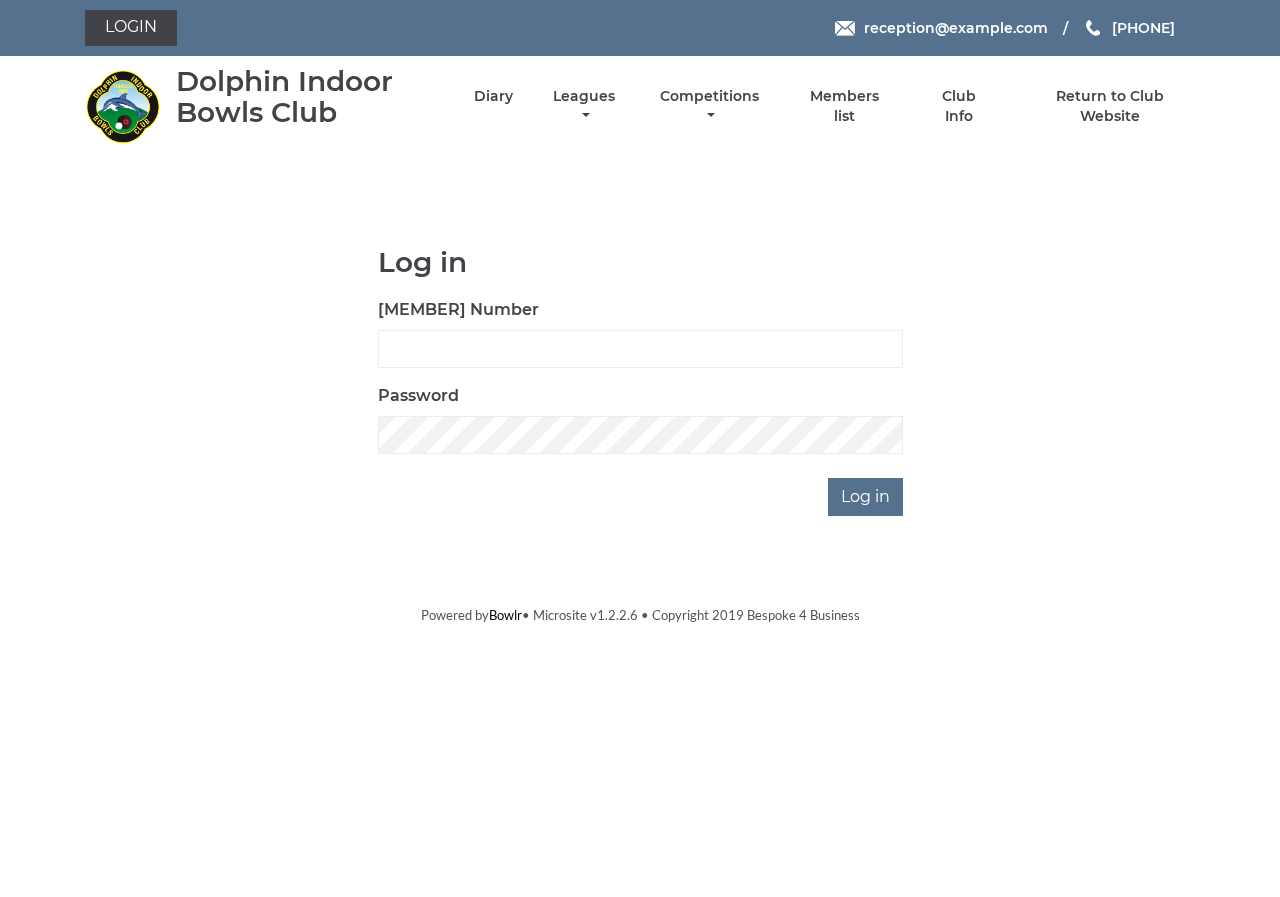 scroll, scrollTop: 0, scrollLeft: 0, axis: both 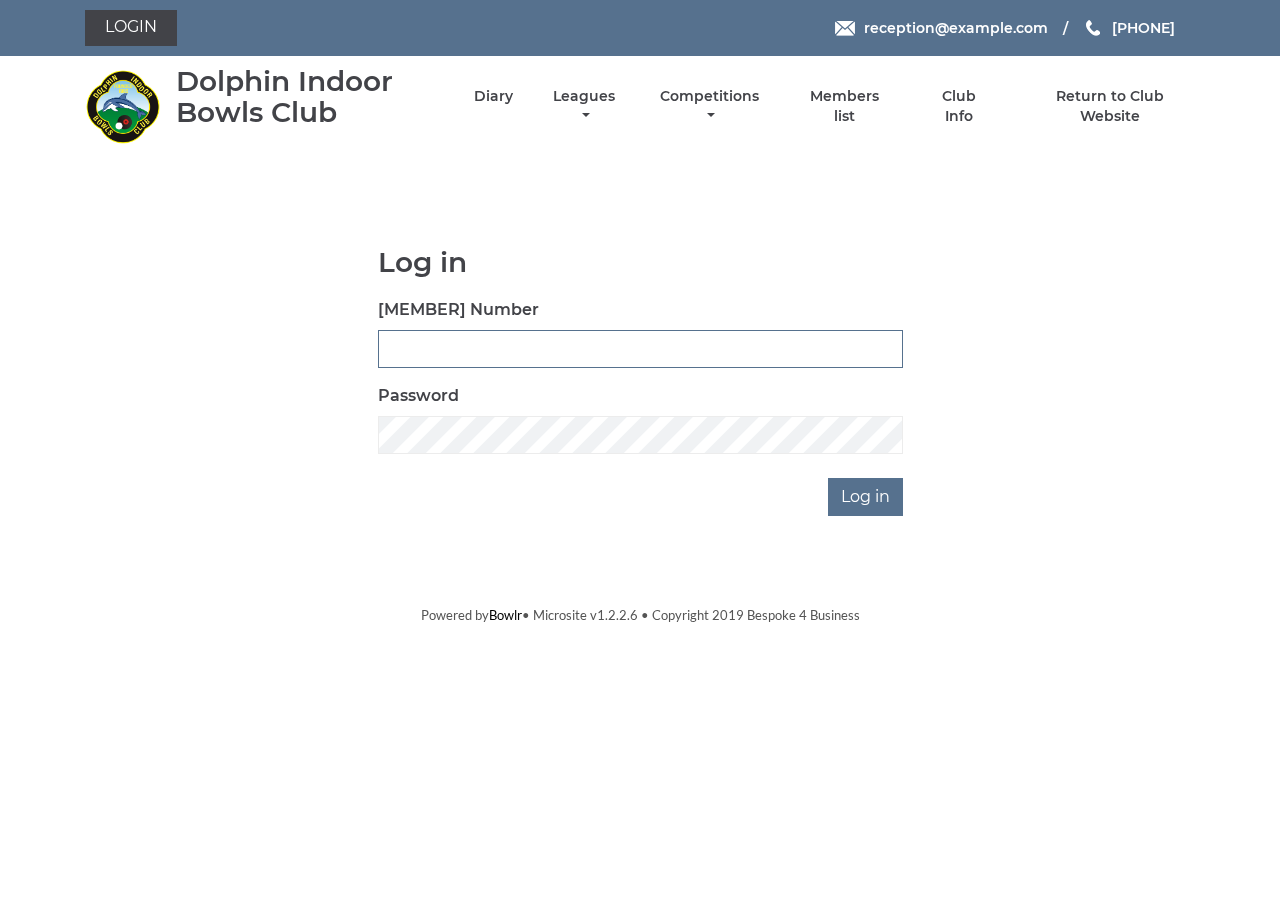 click on "[MEMBER] Number" at bounding box center [640, 349] 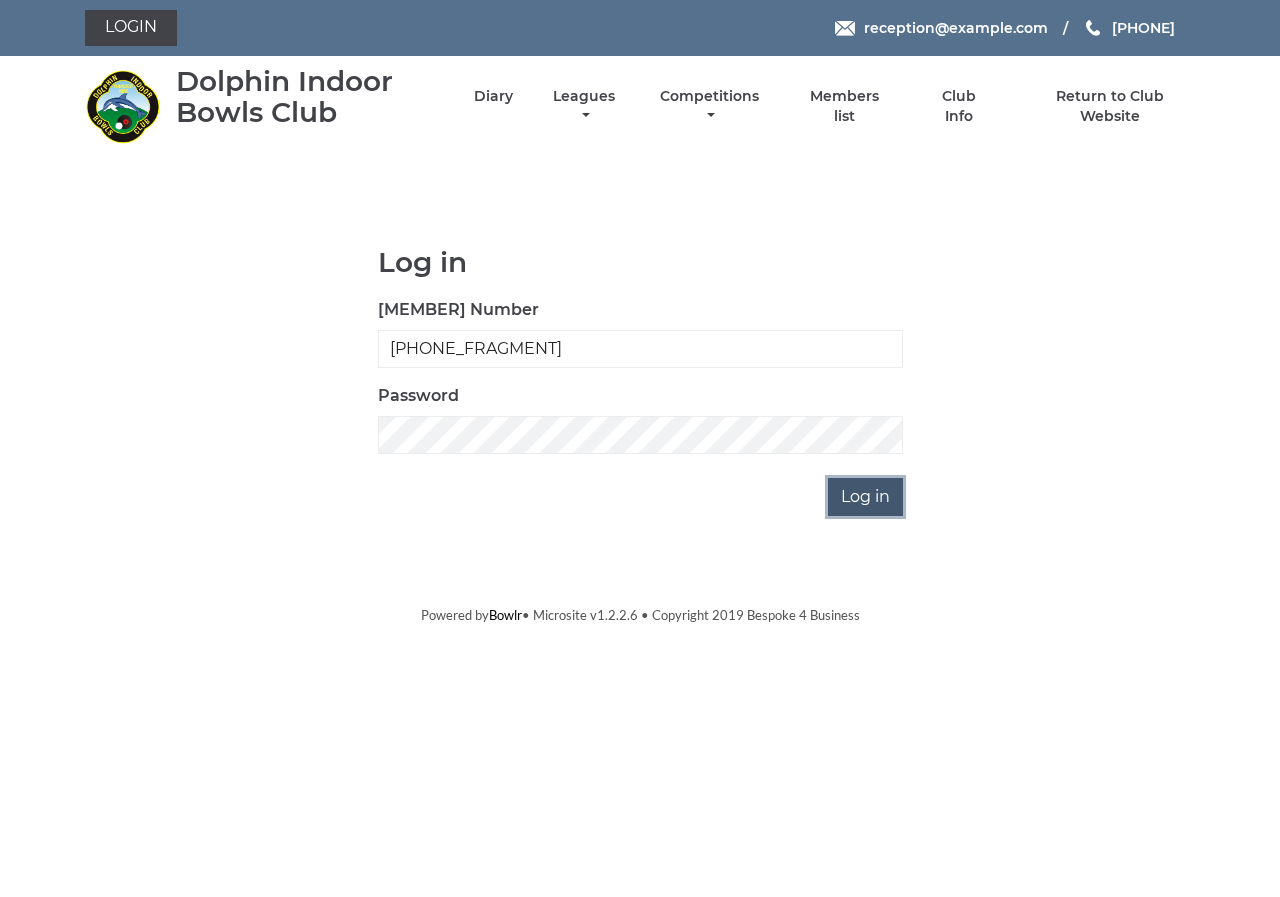 click on "Log in" at bounding box center [865, 497] 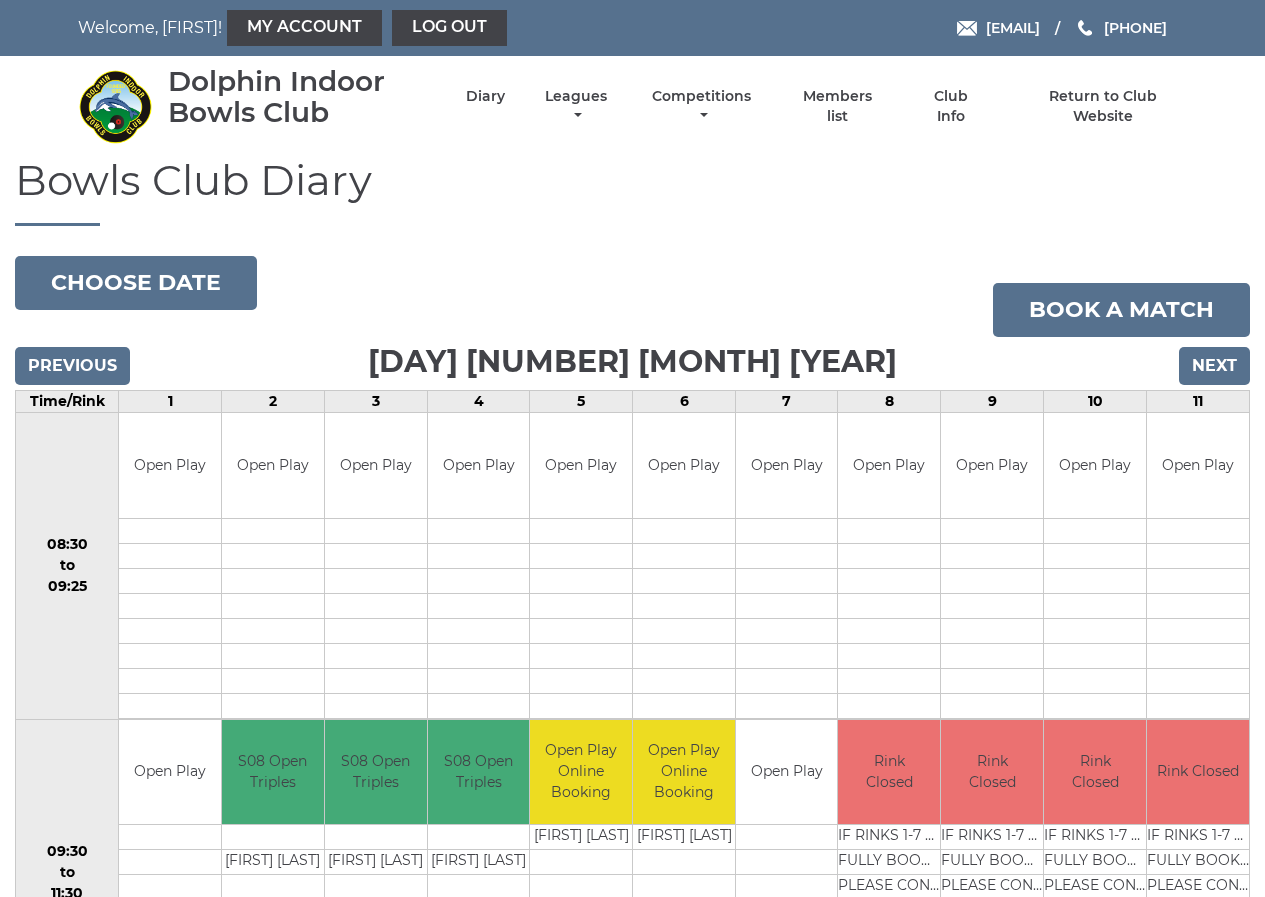 scroll, scrollTop: 0, scrollLeft: 0, axis: both 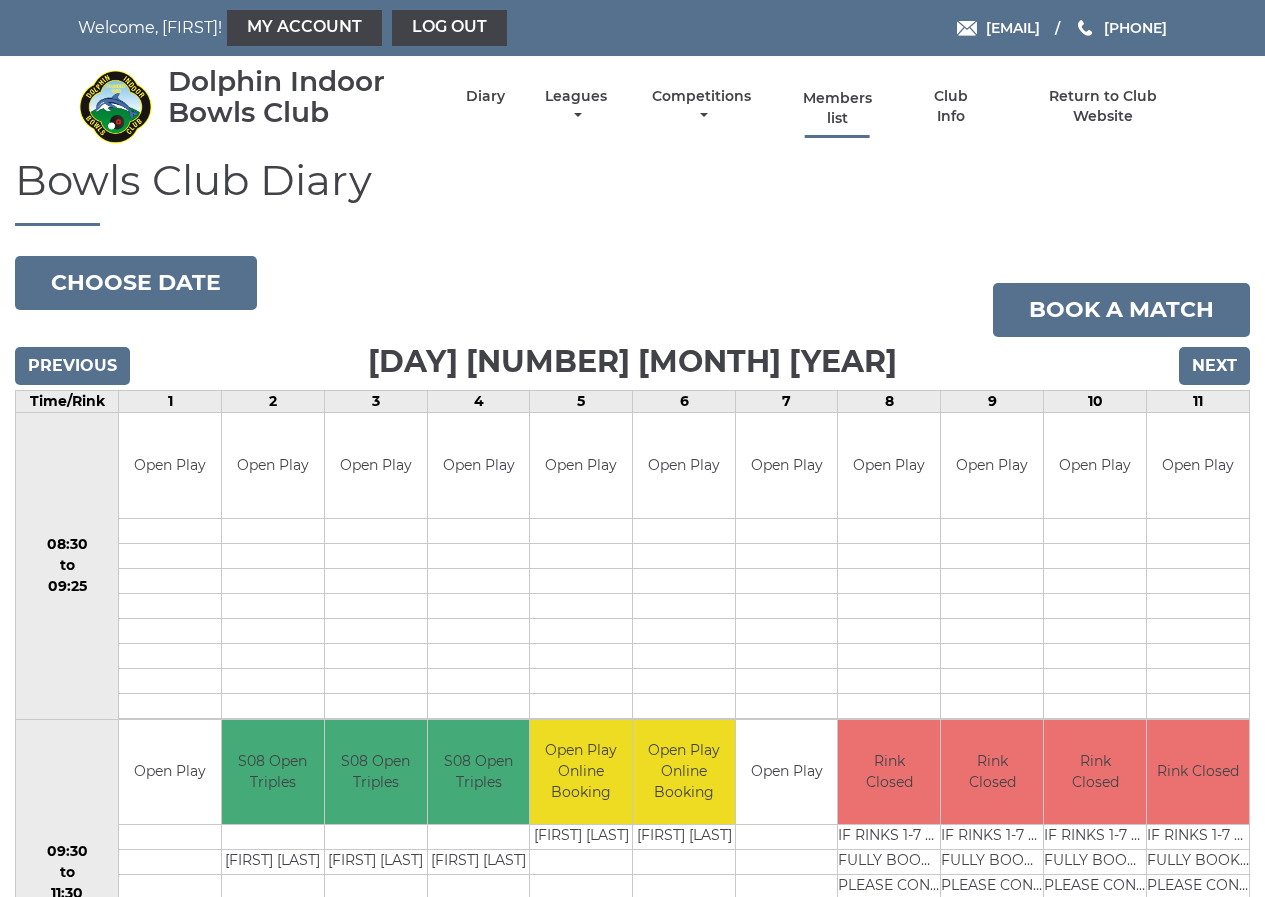 click on "Members list" at bounding box center [837, 108] 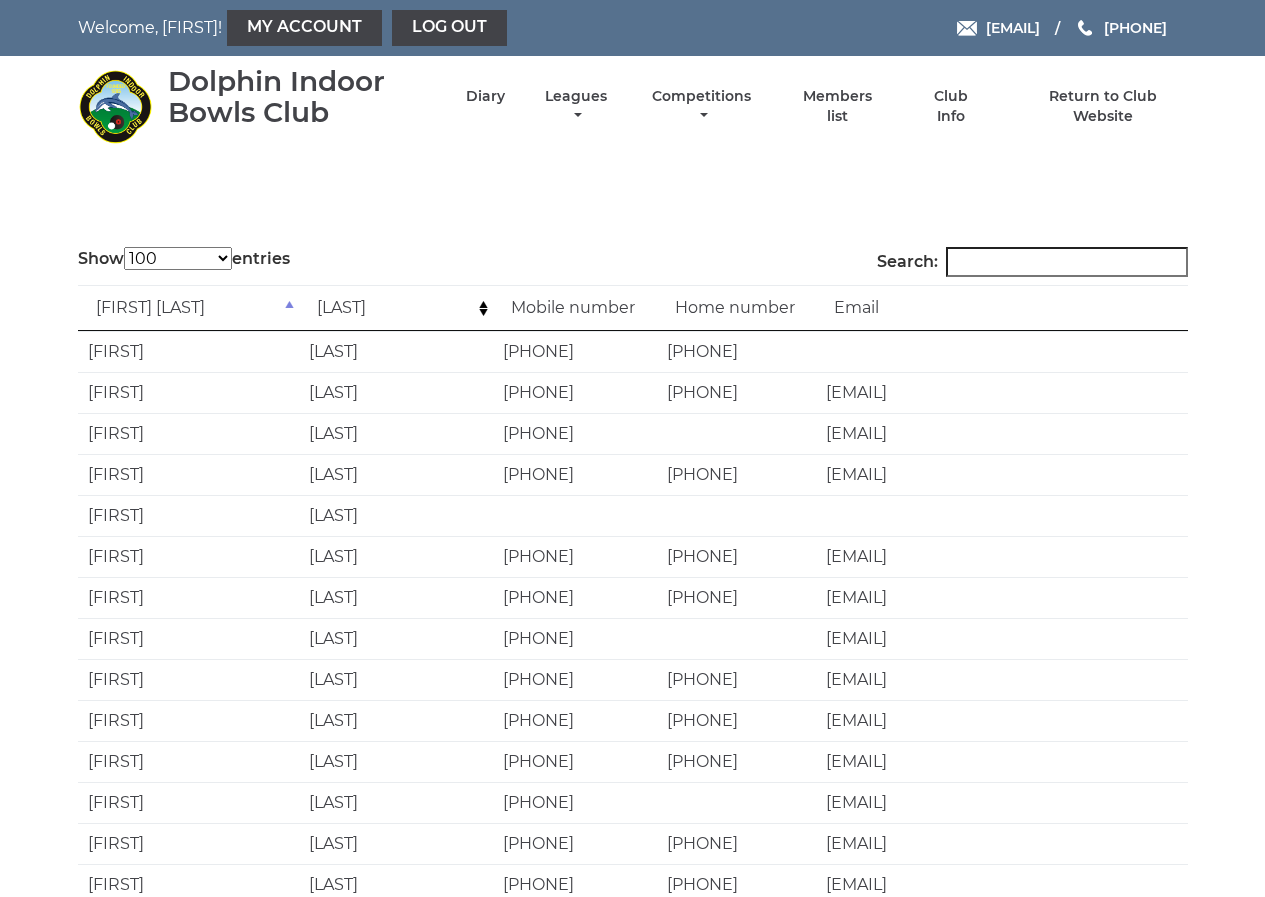 select on "100" 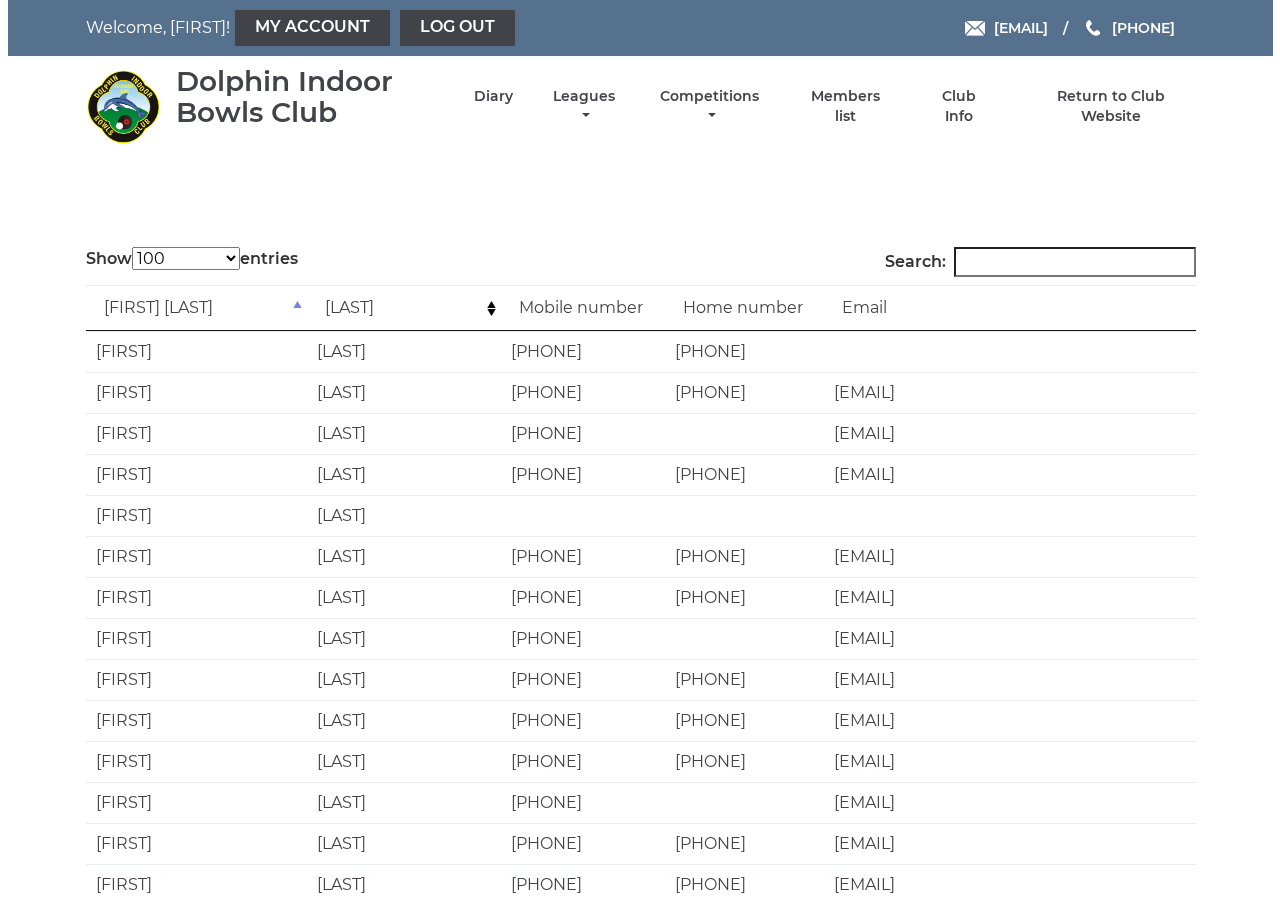 scroll, scrollTop: 0, scrollLeft: 0, axis: both 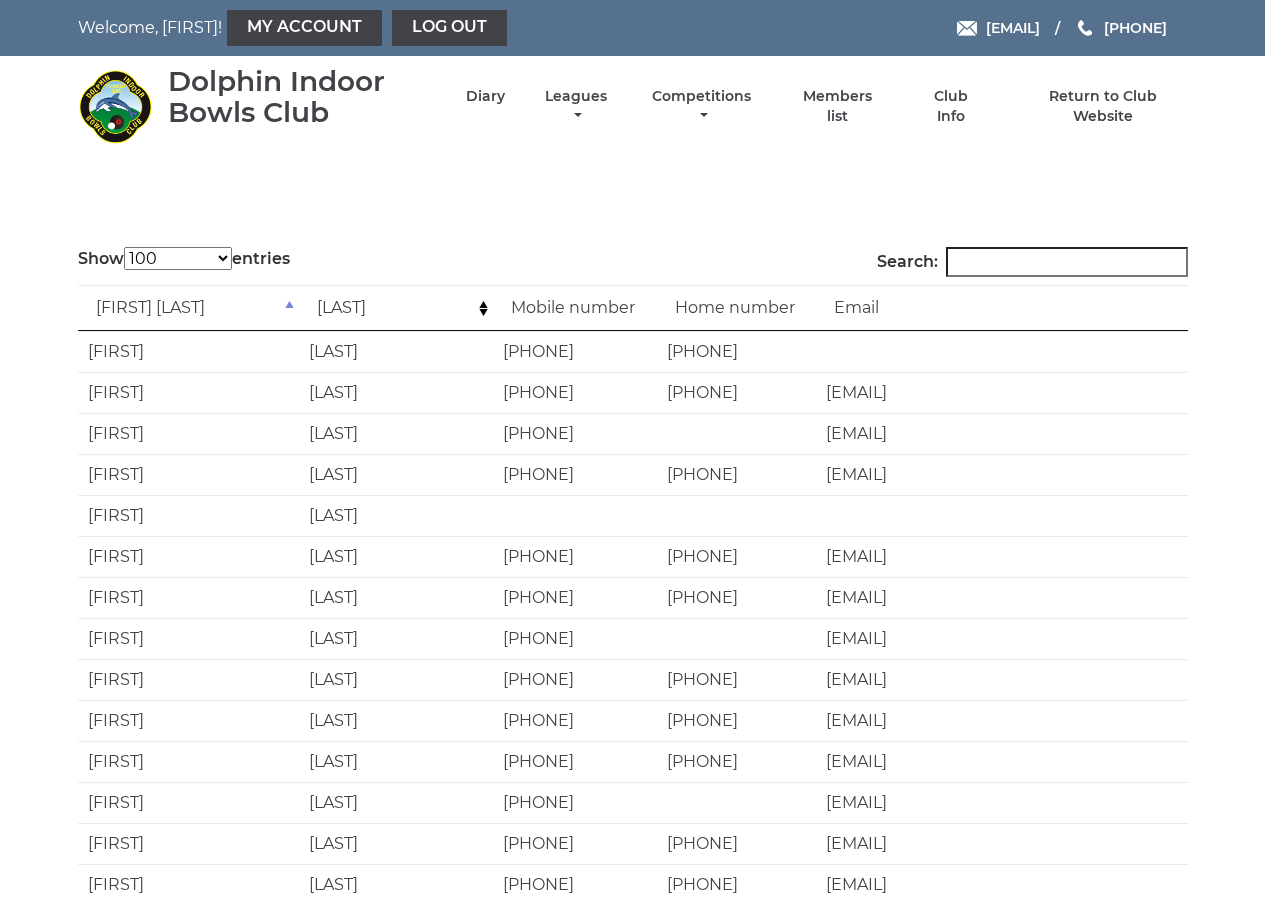drag, startPoint x: 982, startPoint y: 265, endPoint x: 949, endPoint y: 260, distance: 33.37664 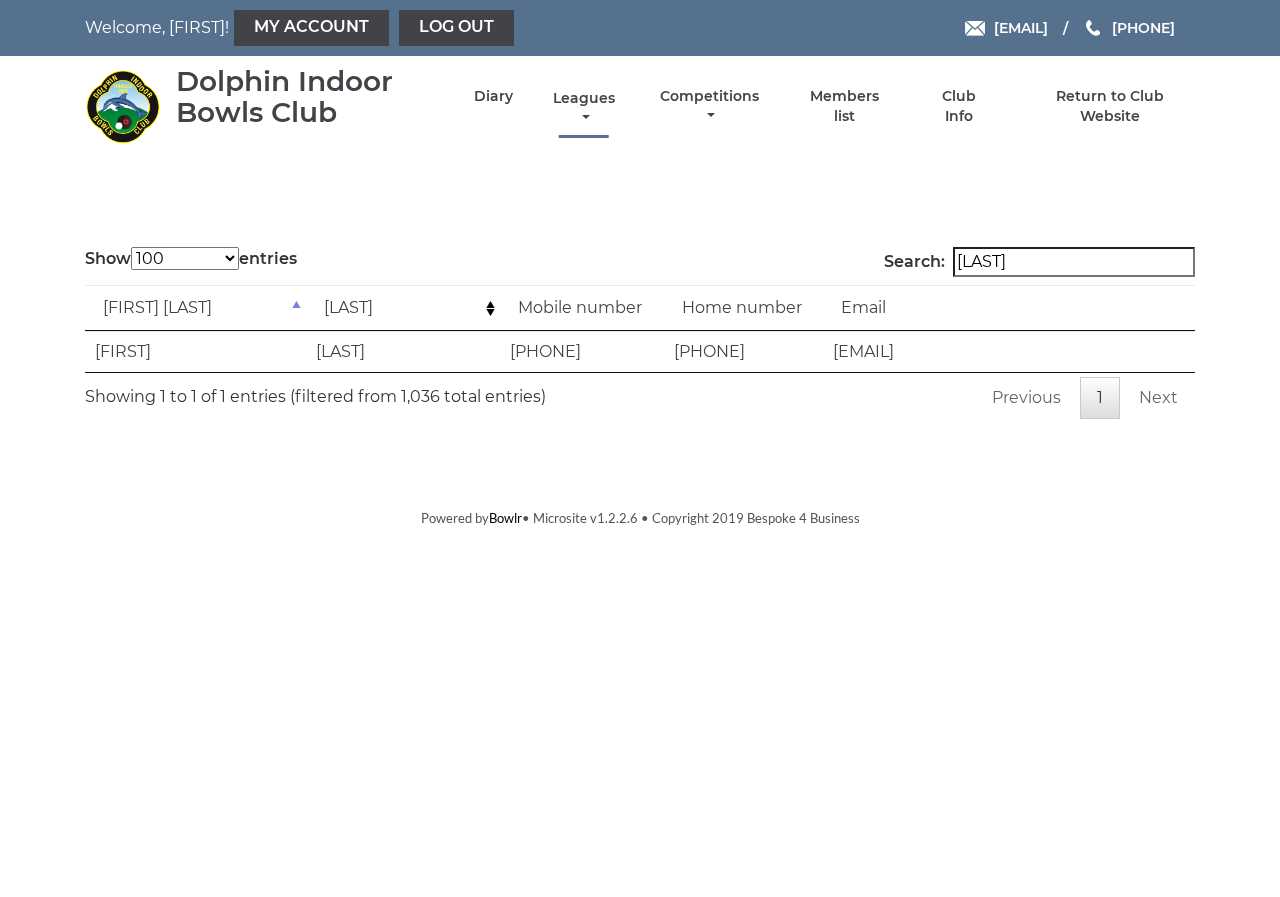 type on "hoyle" 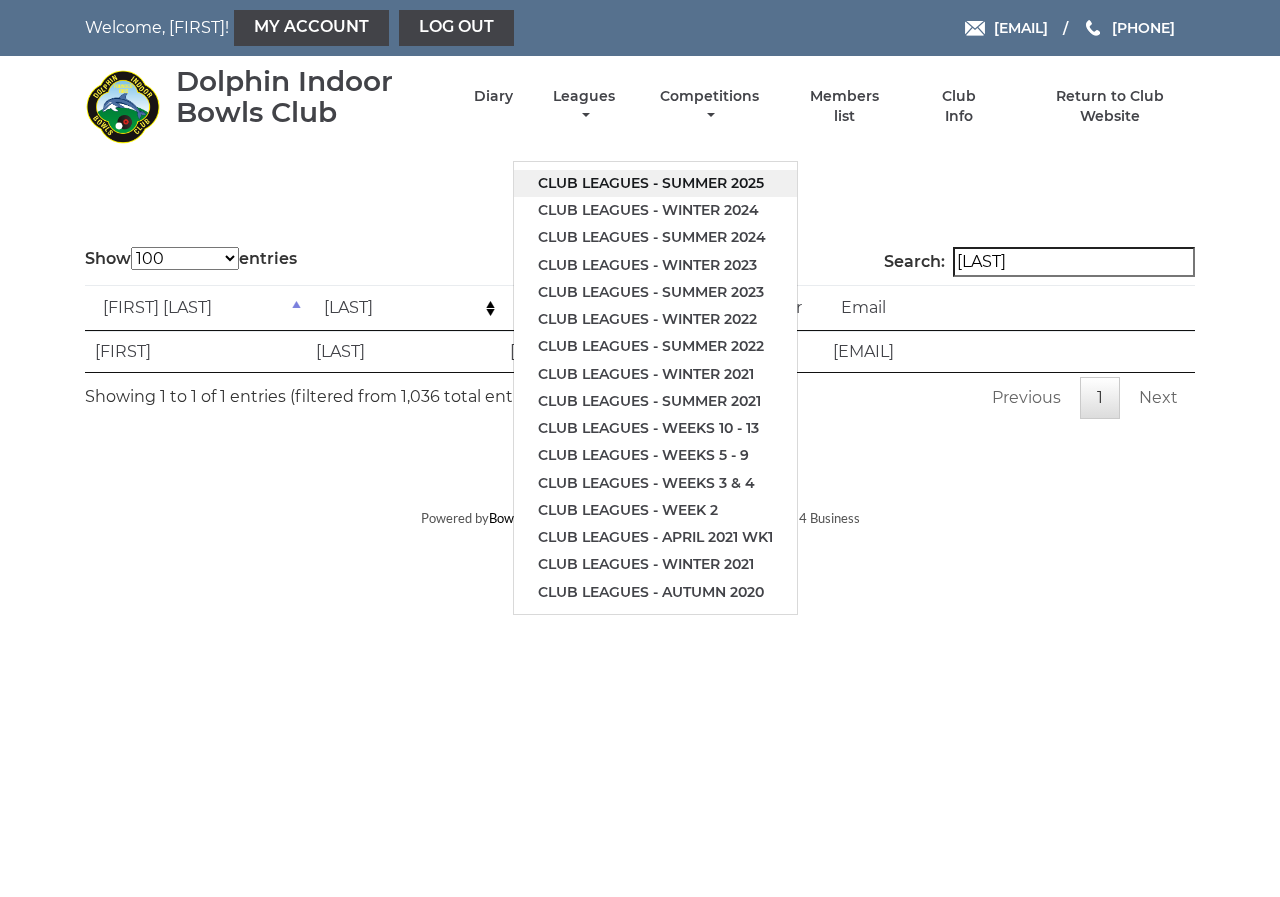 click on "Club leagues - Summer 2025" at bounding box center (655, 183) 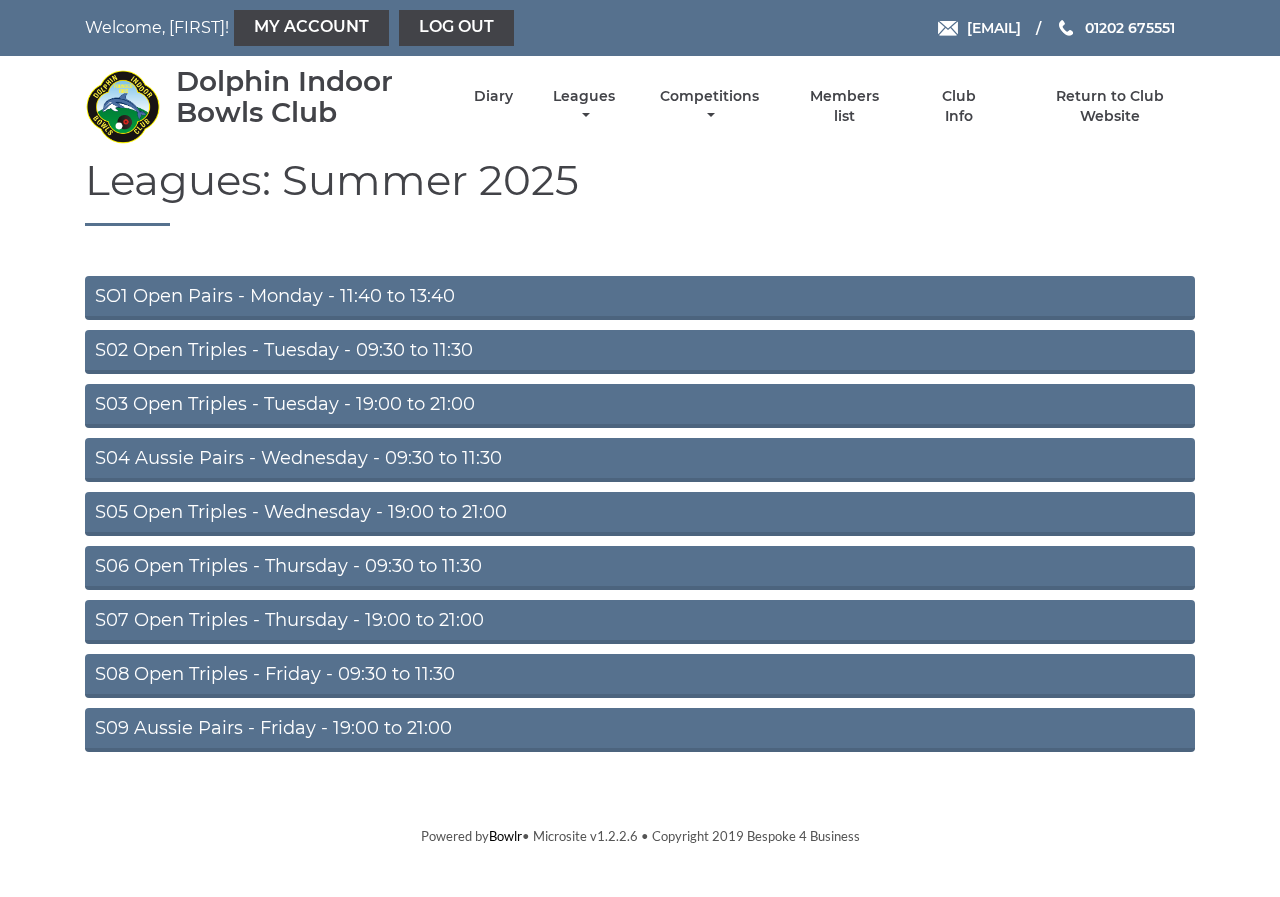 scroll, scrollTop: 0, scrollLeft: 0, axis: both 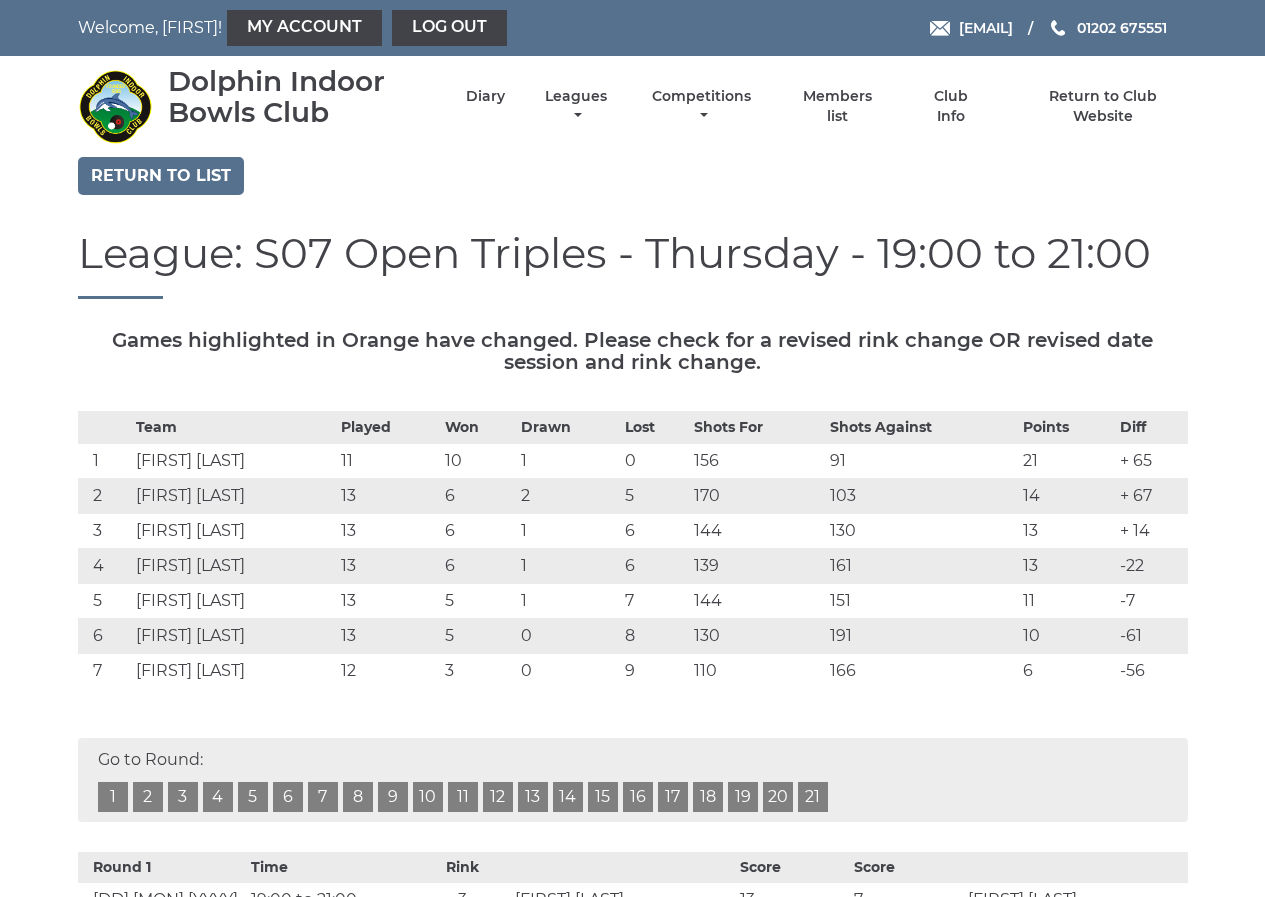 click on "14" at bounding box center [568, 797] 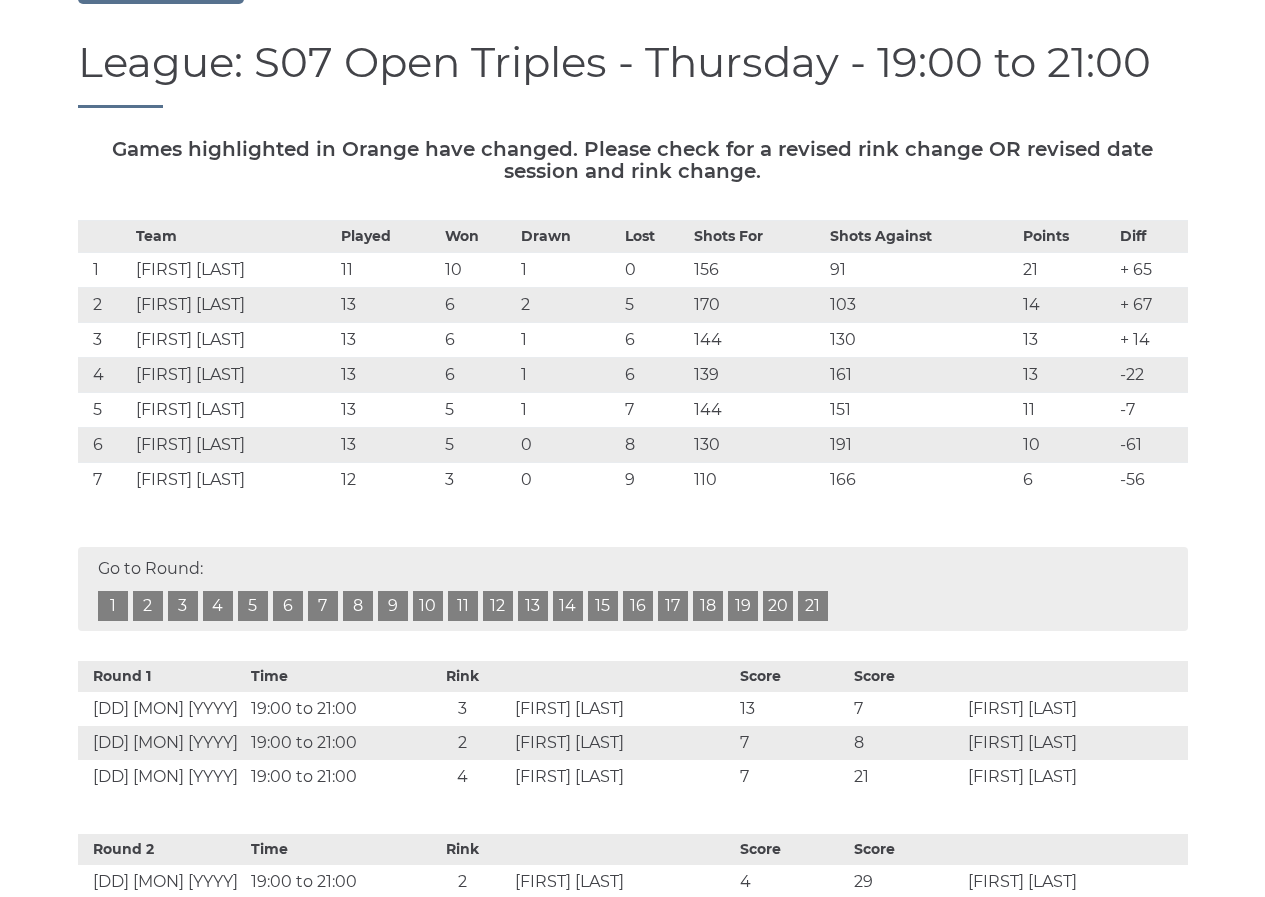 scroll, scrollTop: 0, scrollLeft: 0, axis: both 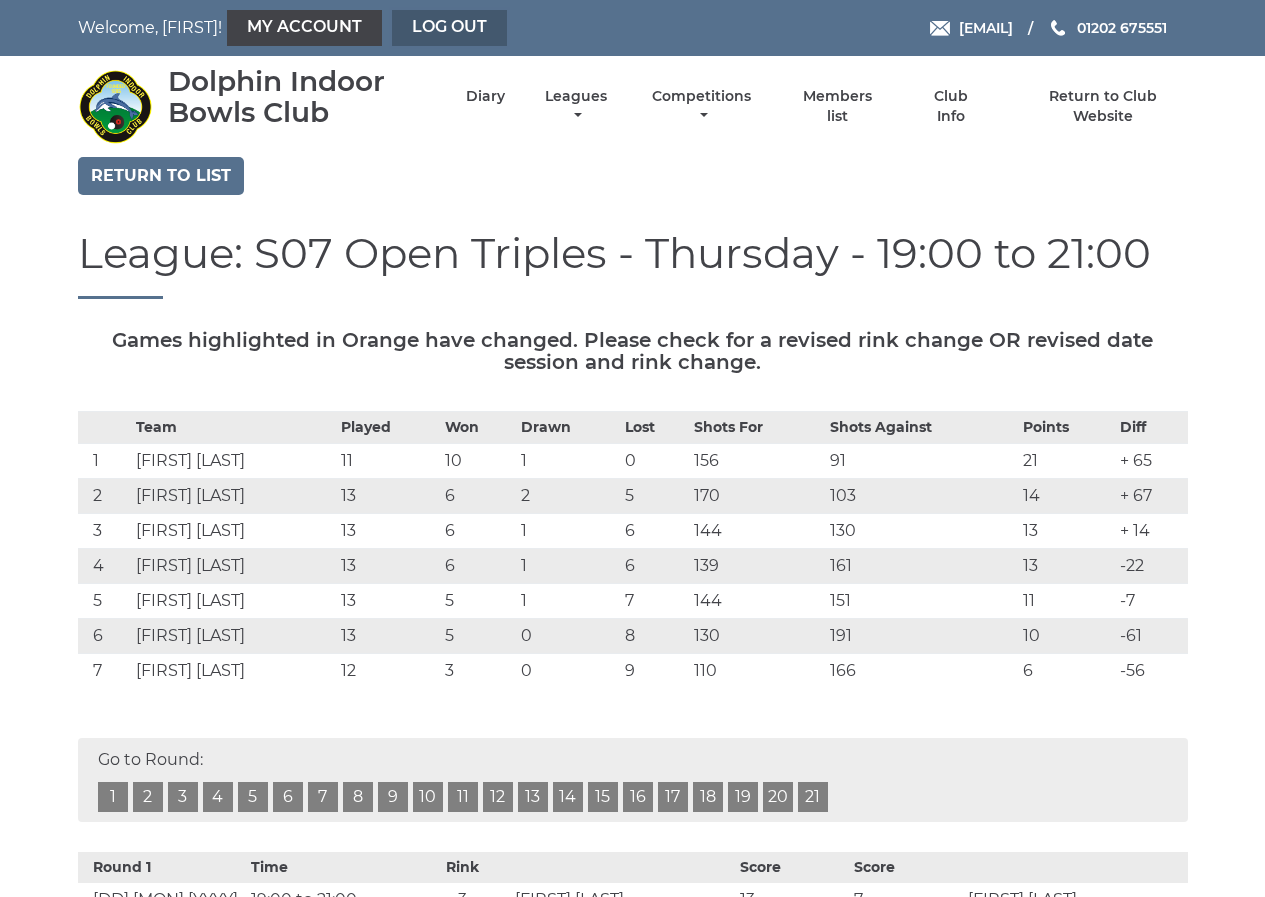 click on "Log out" at bounding box center [449, 28] 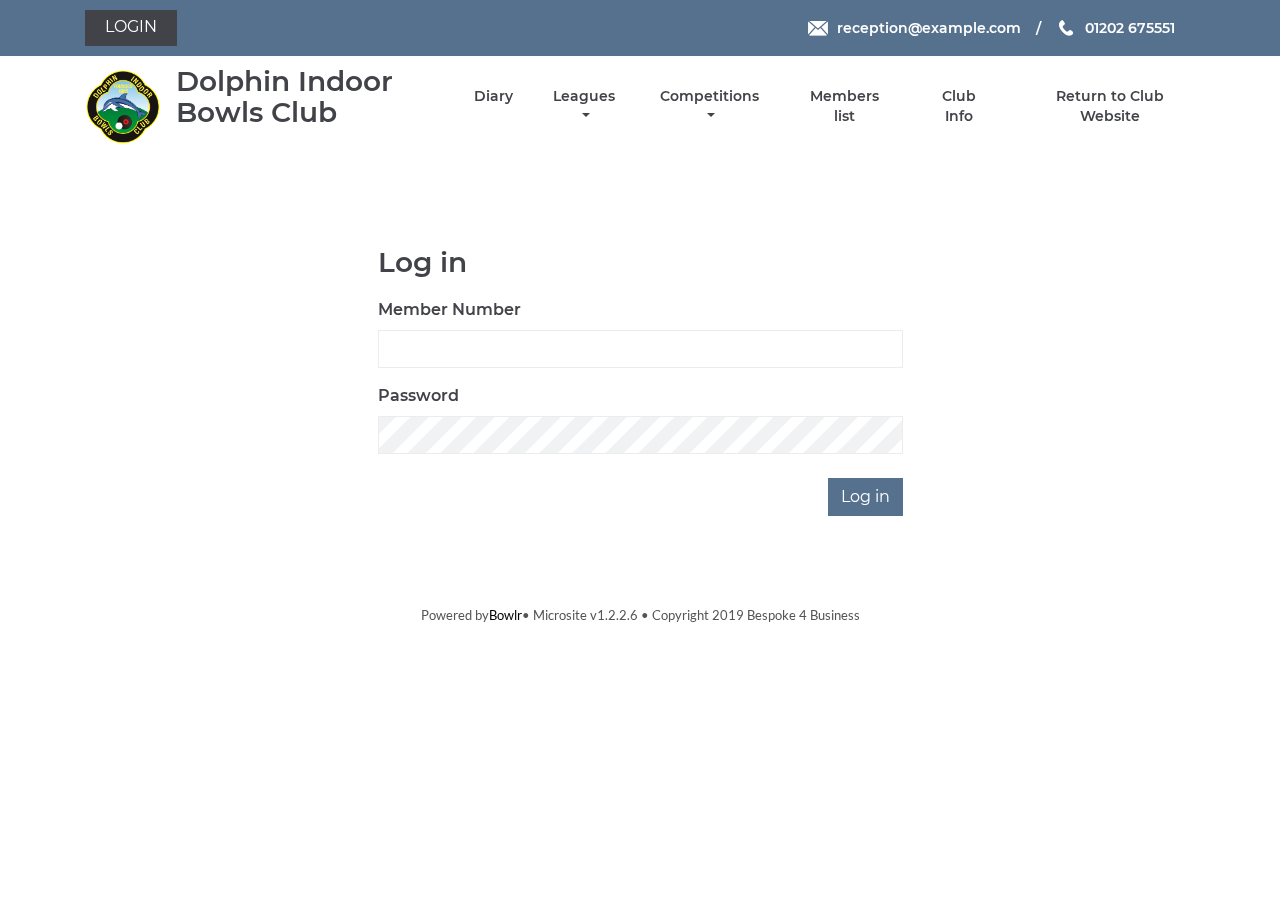 scroll, scrollTop: 0, scrollLeft: 0, axis: both 